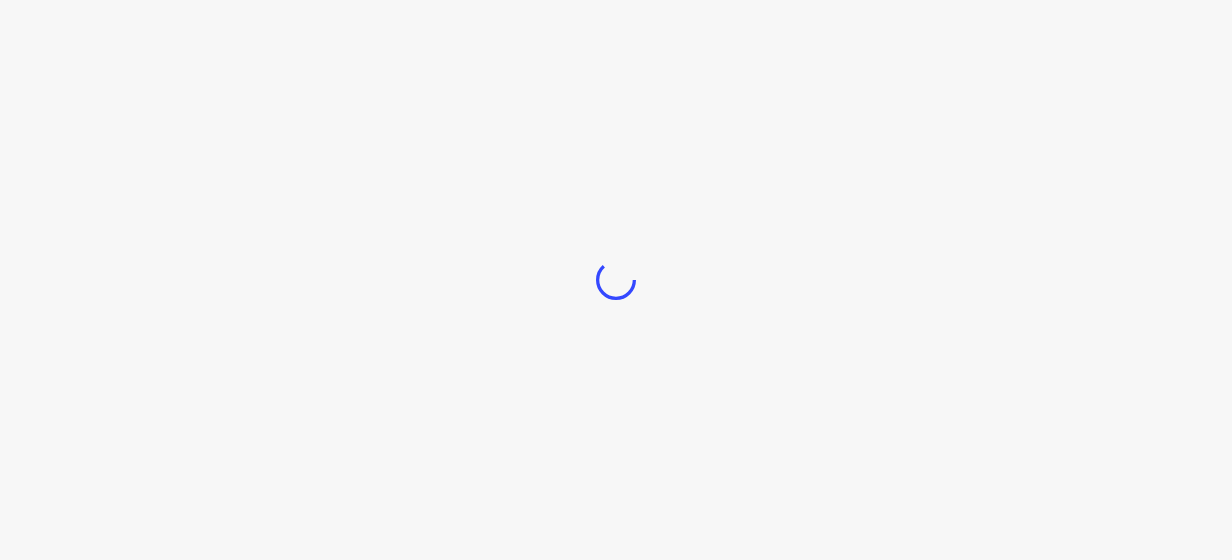 scroll, scrollTop: 0, scrollLeft: 0, axis: both 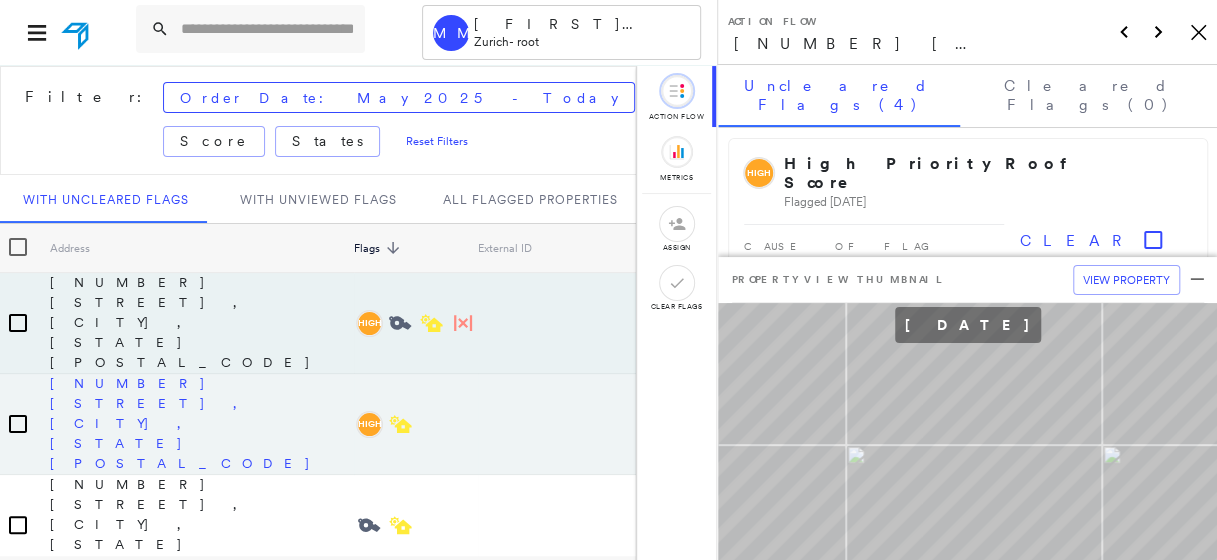 click on "500  Cardigan Rd, Shoreview, MN 55126" at bounding box center (194, 423) 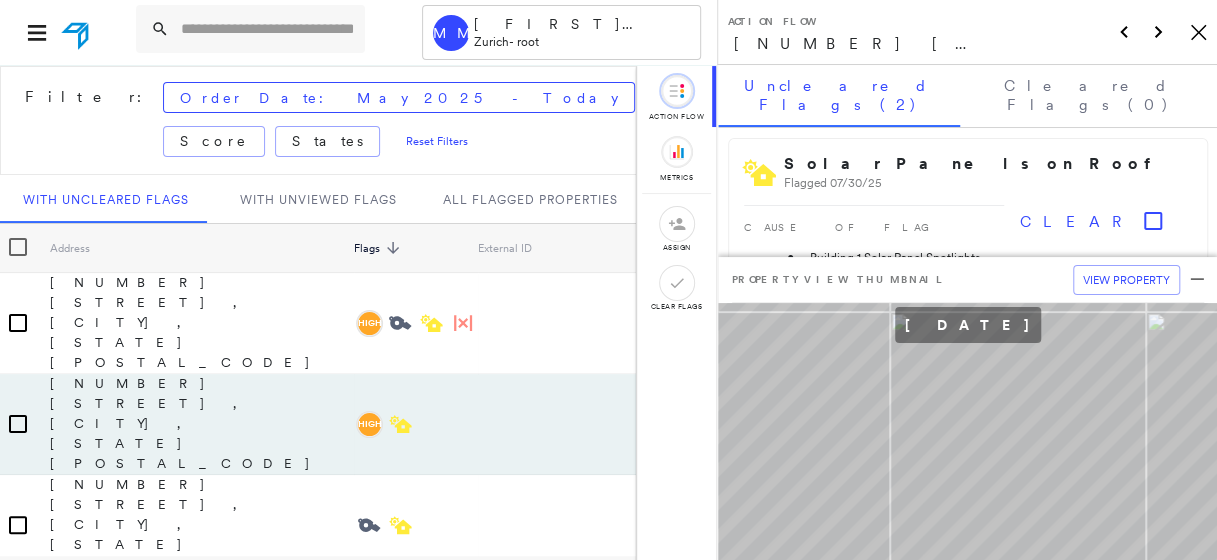 click at bounding box center (971, 97) 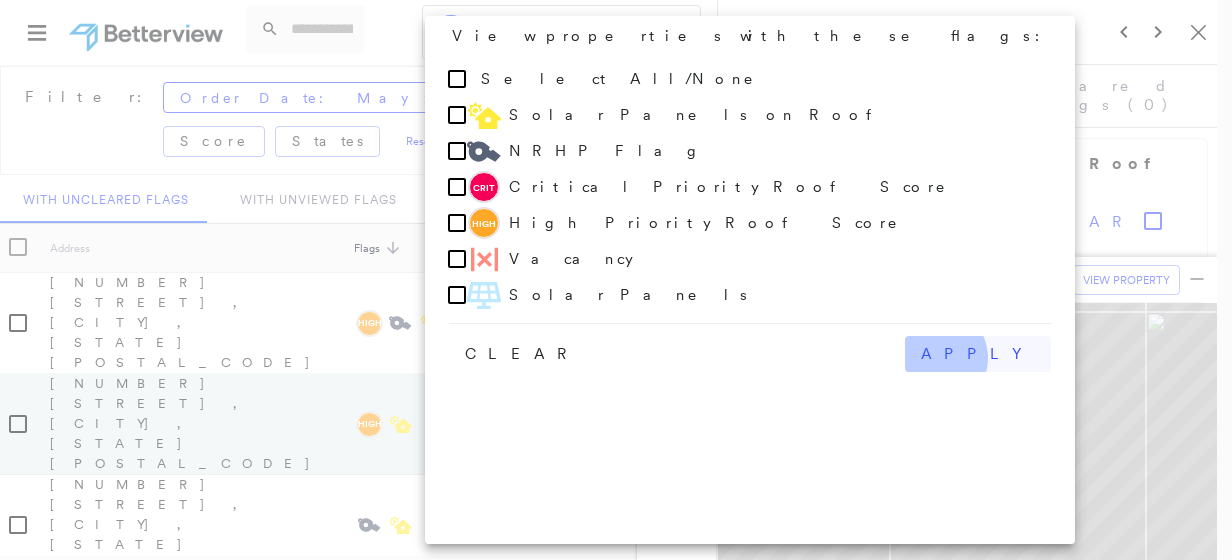 click on "apply" at bounding box center (978, 354) 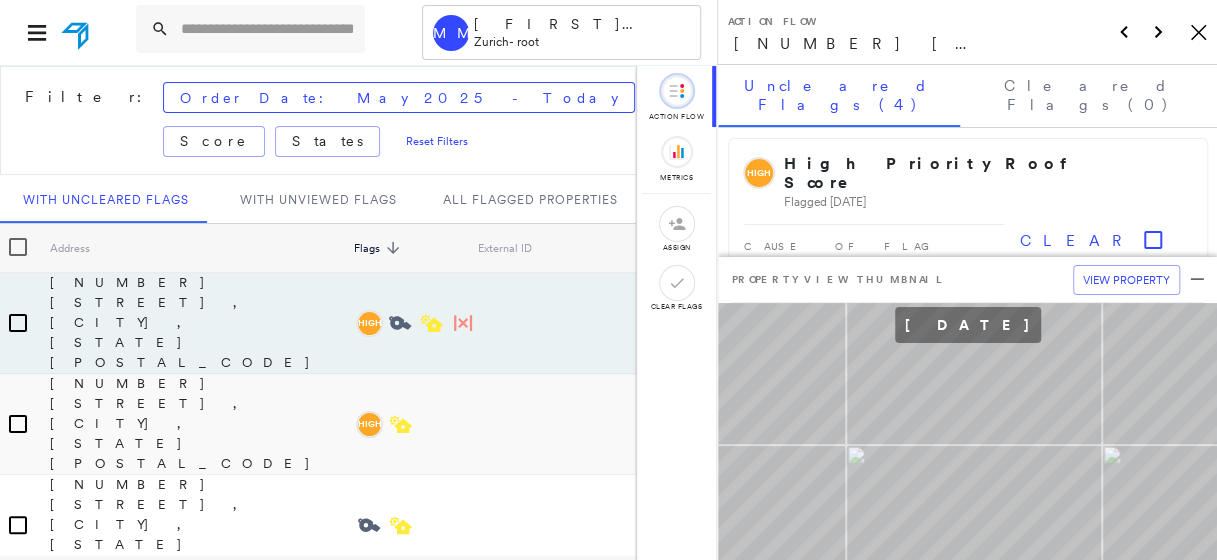 click on "Flags:" at bounding box center (904, 98) 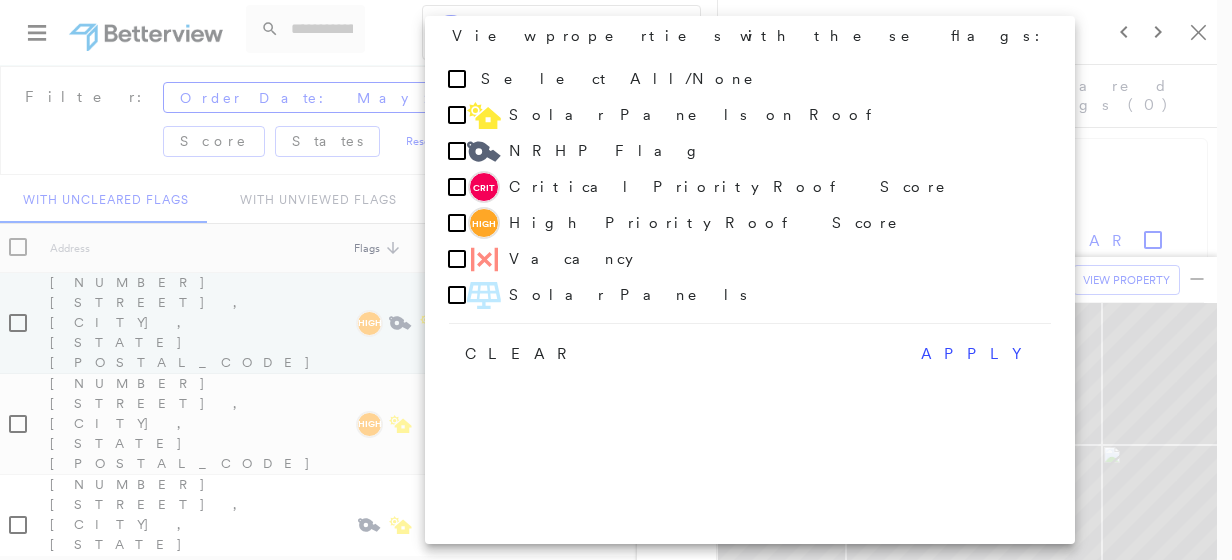 click at bounding box center (616, 280) 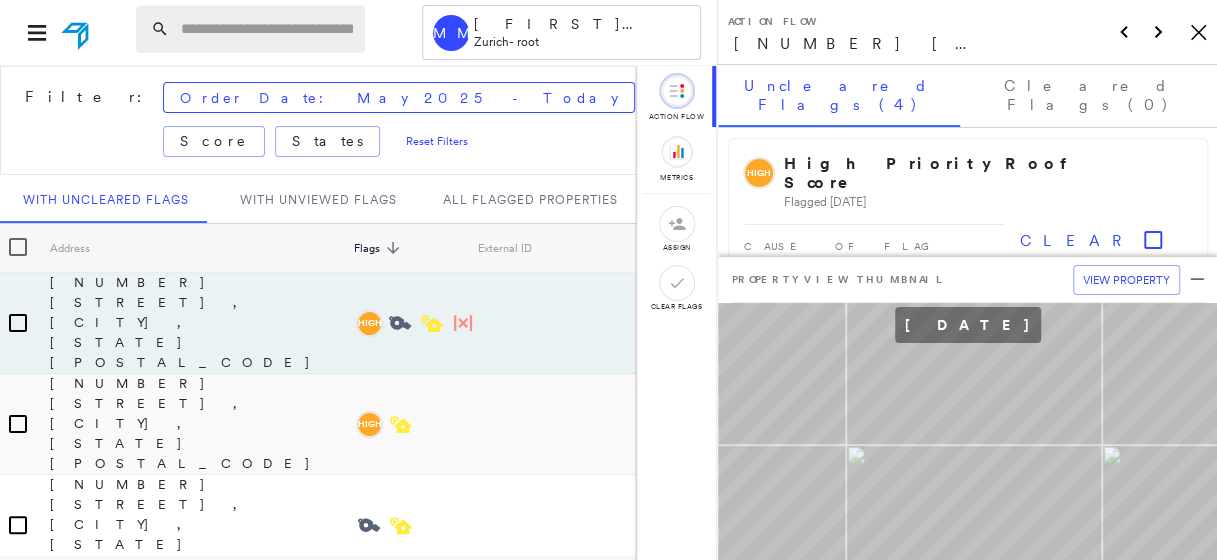 click at bounding box center [267, 29] 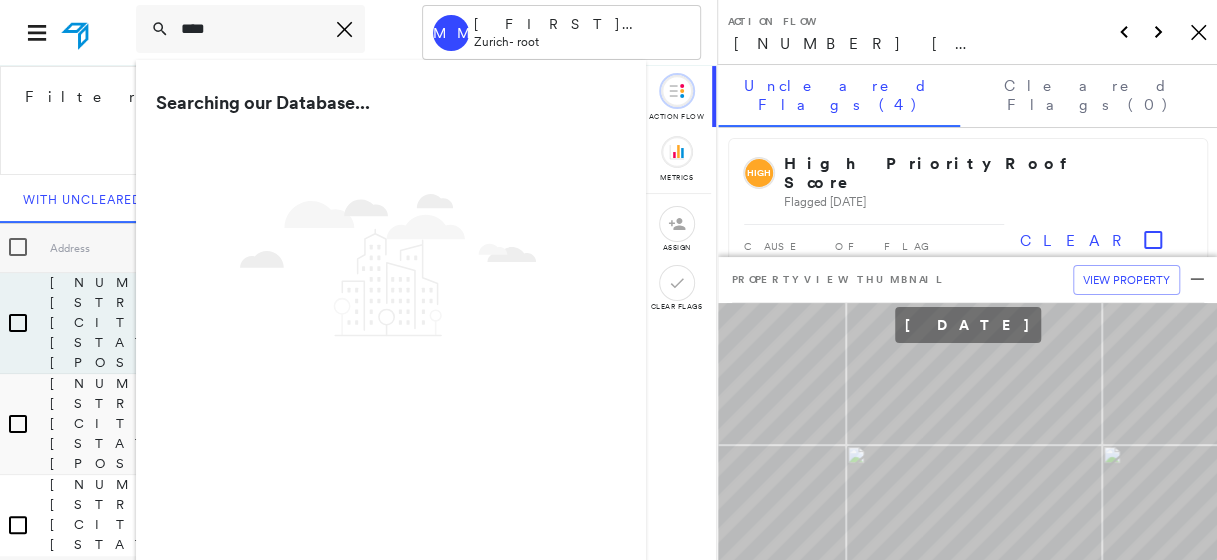 scroll, scrollTop: 0, scrollLeft: 0, axis: both 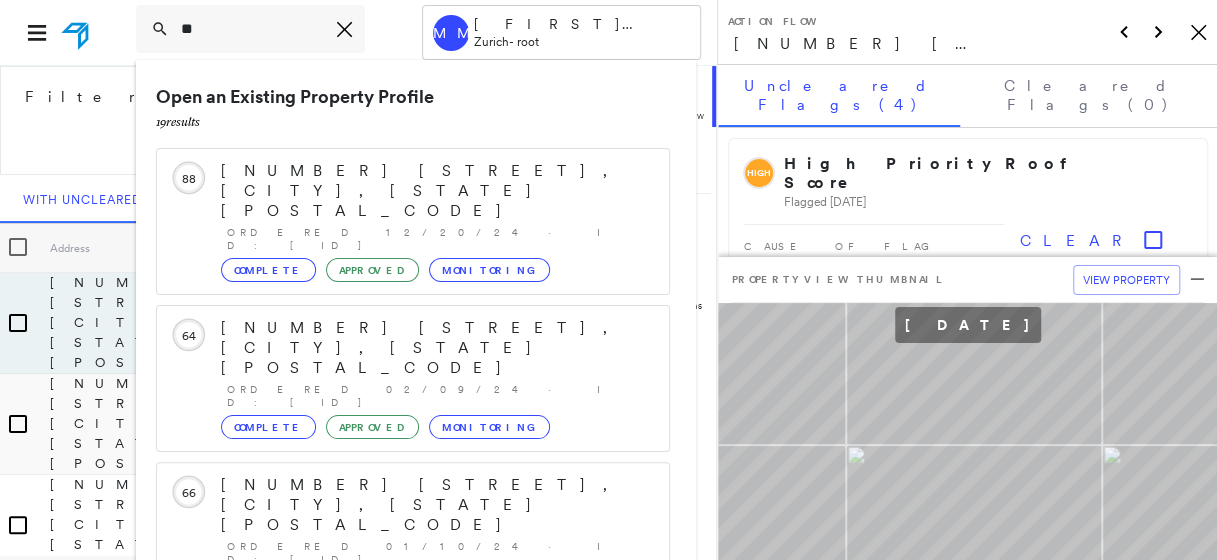 type on "*" 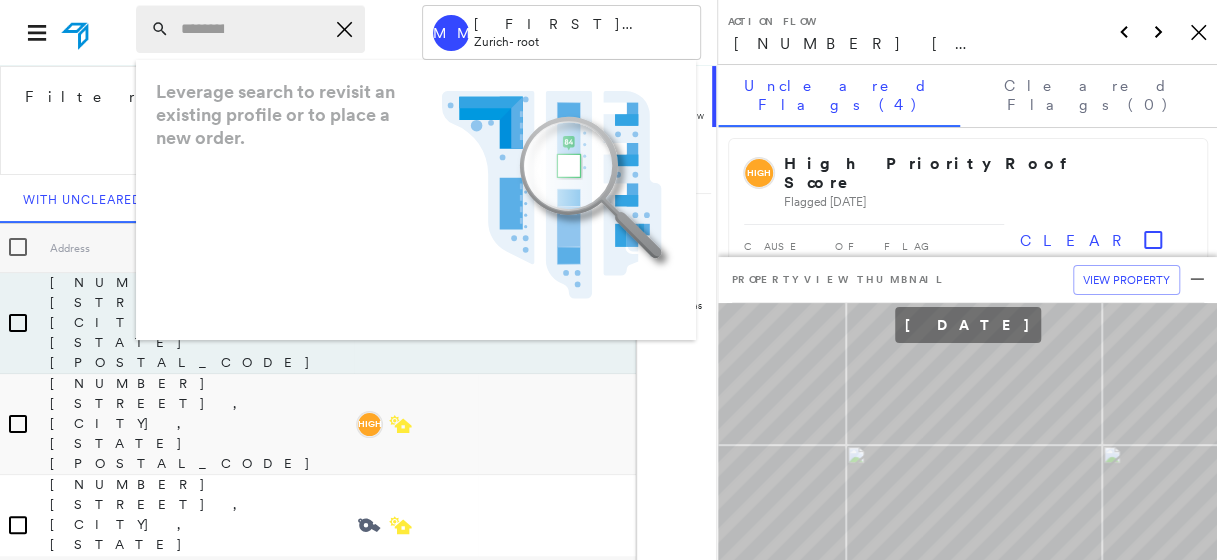 click on "Icon_Closemodal" at bounding box center (250, 29) 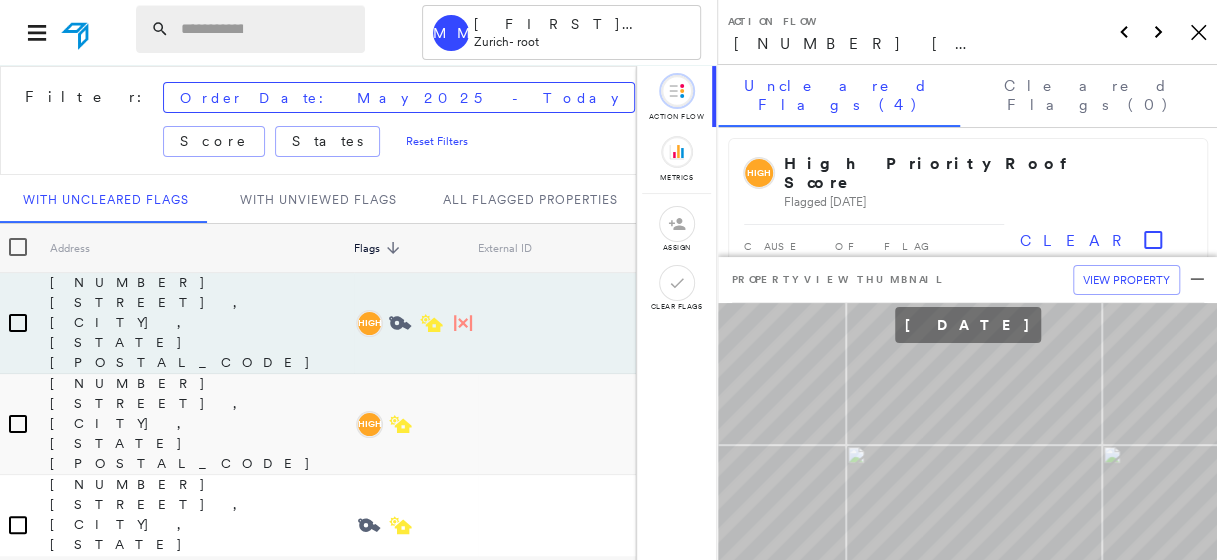 click at bounding box center [212, 29] 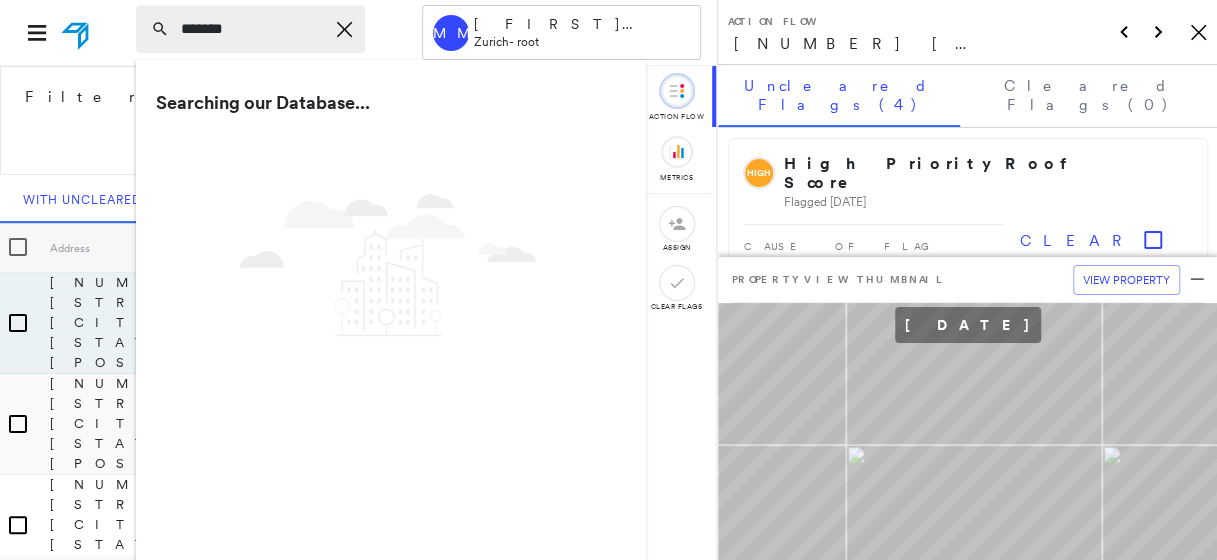 scroll, scrollTop: 0, scrollLeft: 6, axis: horizontal 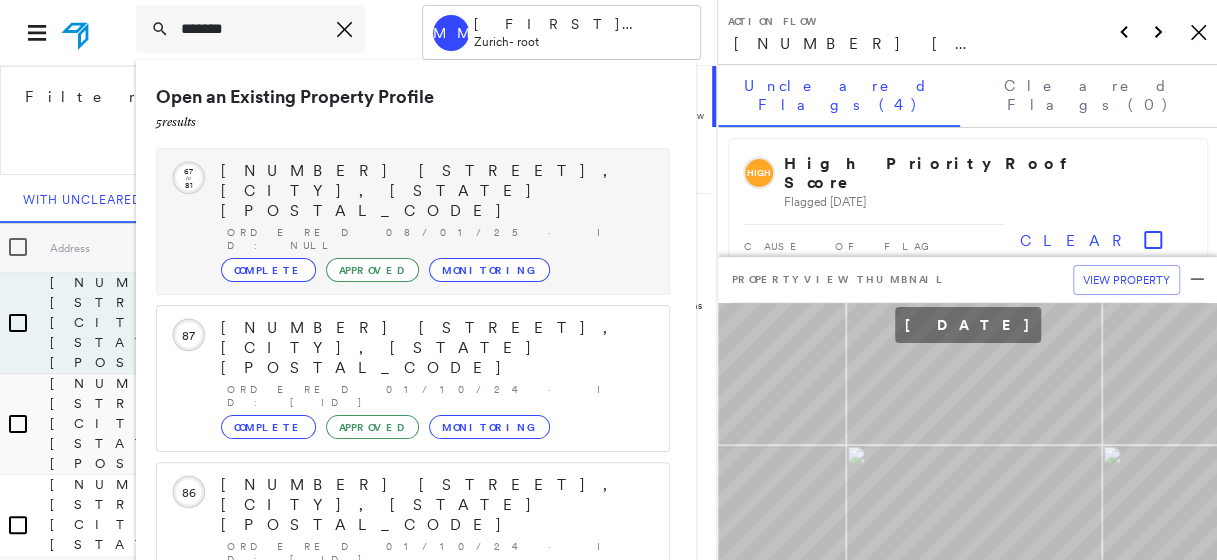 type on "*******" 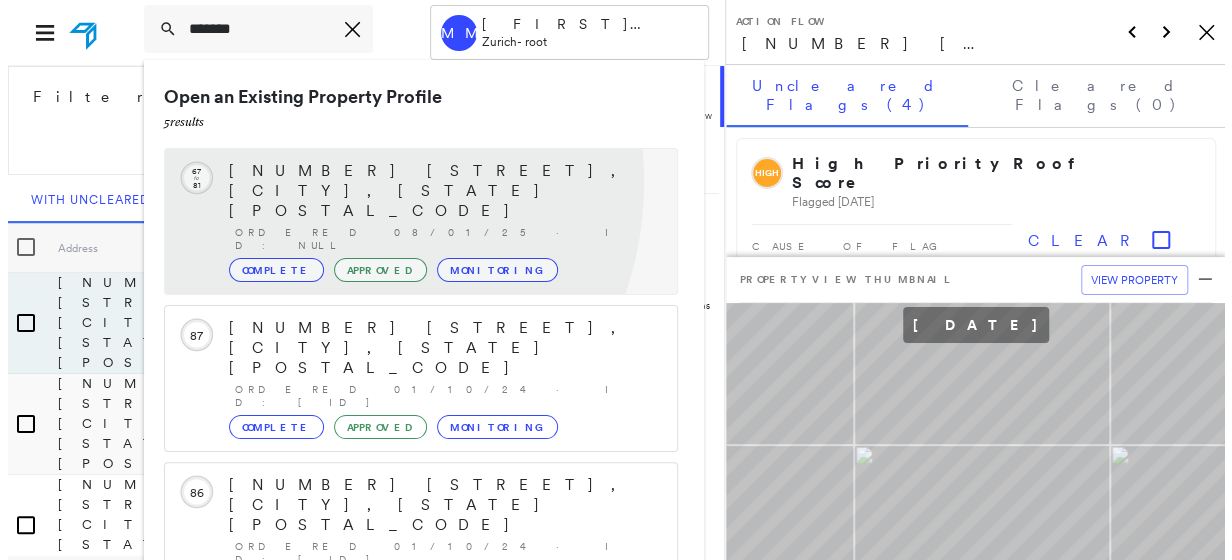 scroll, scrollTop: 0, scrollLeft: 0, axis: both 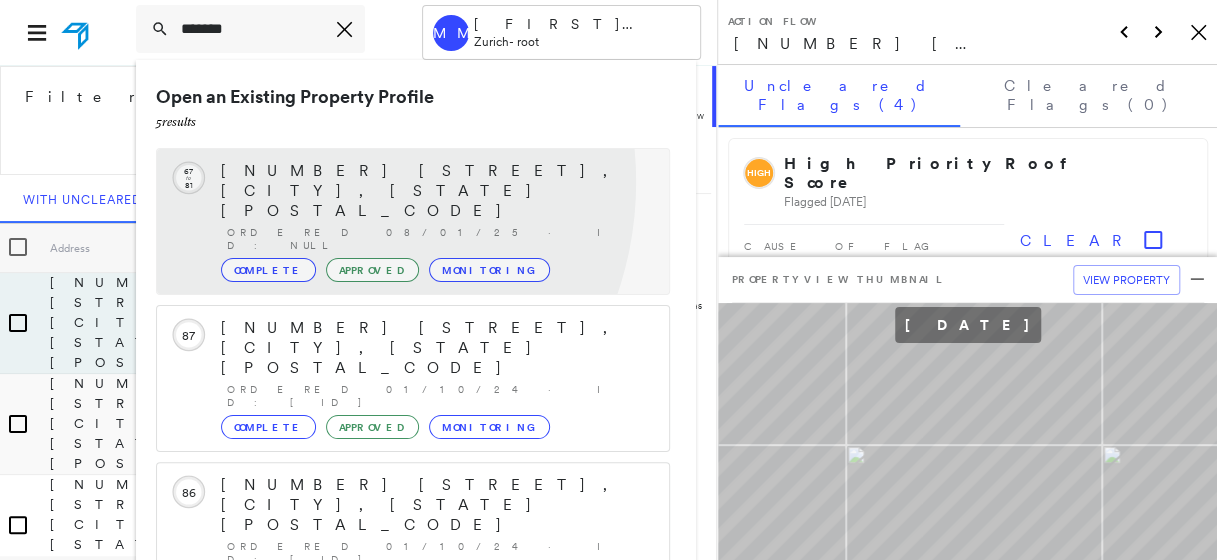 click on "1123  Warner Ave, Tustin, CA 92780 Ordered 08/01/25 · ID: null Complete Approved Monitoring" at bounding box center [435, 221] 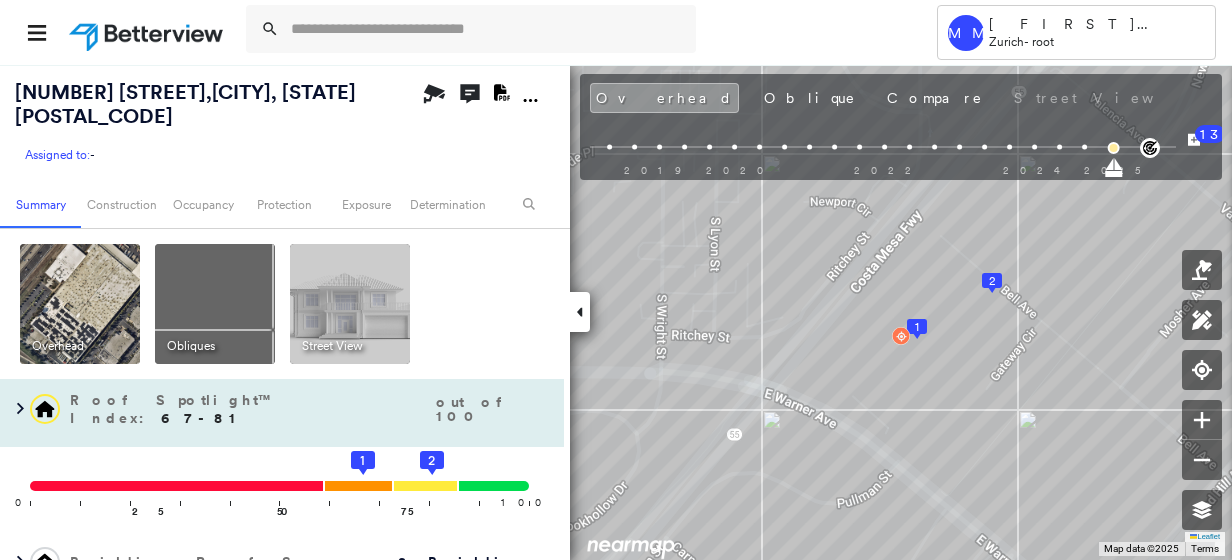 click at bounding box center [176, 486] 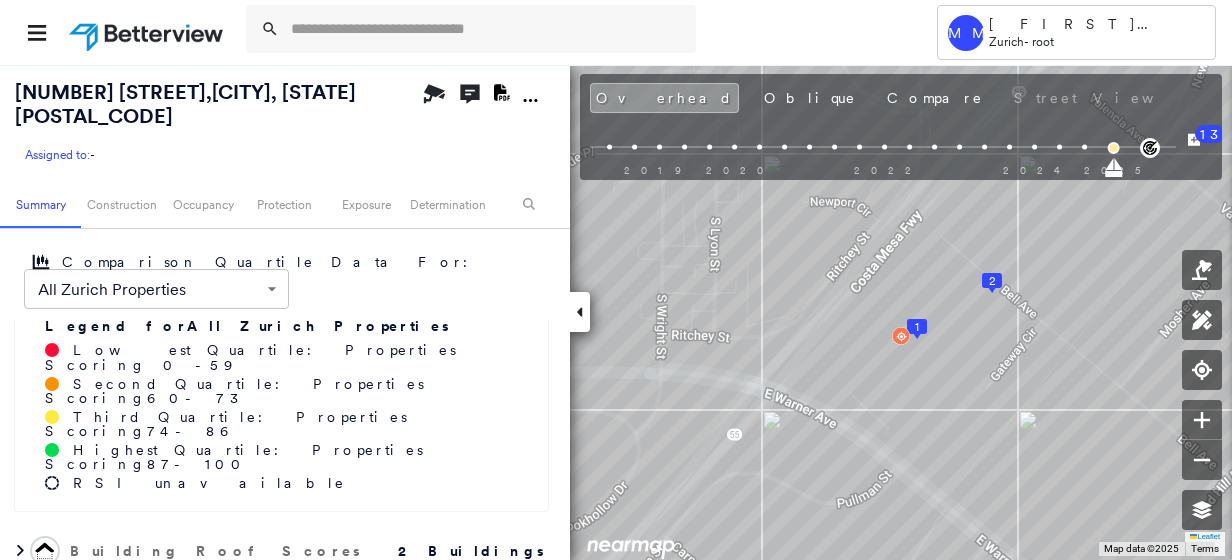 scroll, scrollTop: 100, scrollLeft: 0, axis: vertical 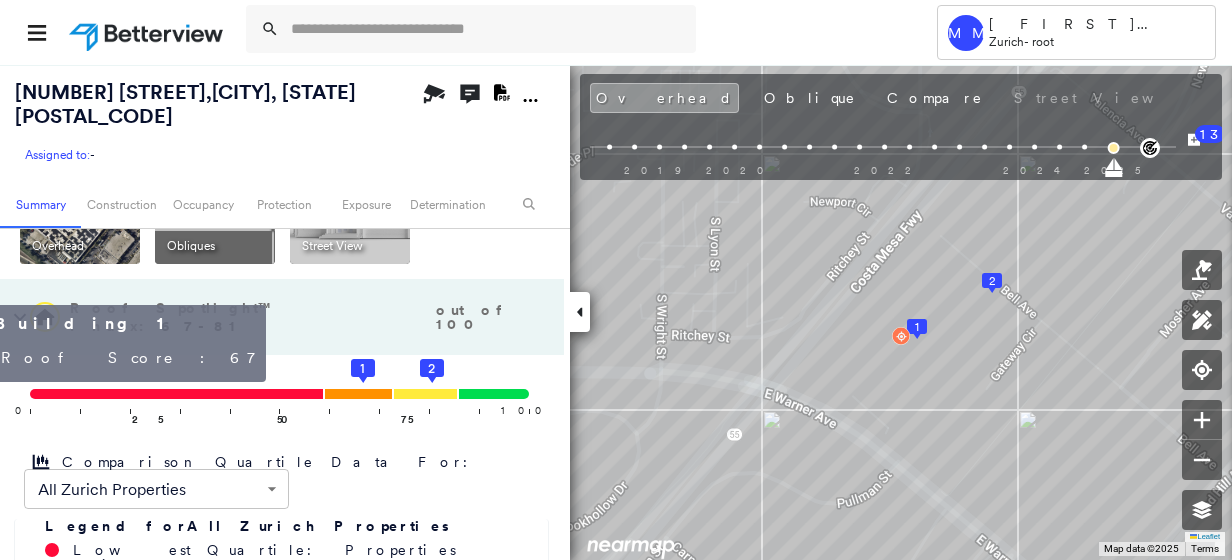 click 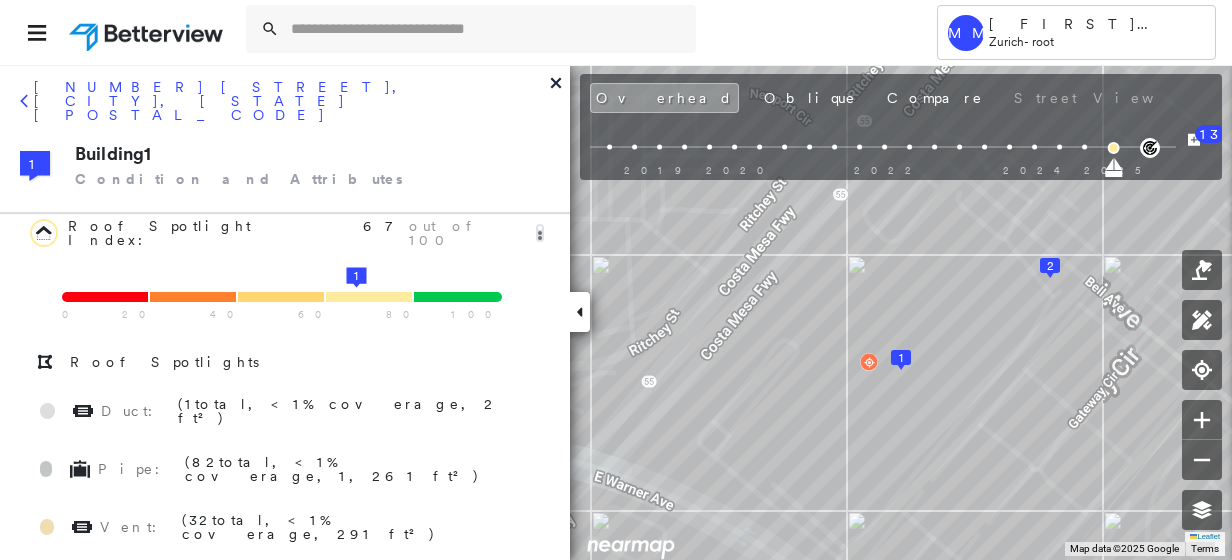 scroll, scrollTop: 0, scrollLeft: 0, axis: both 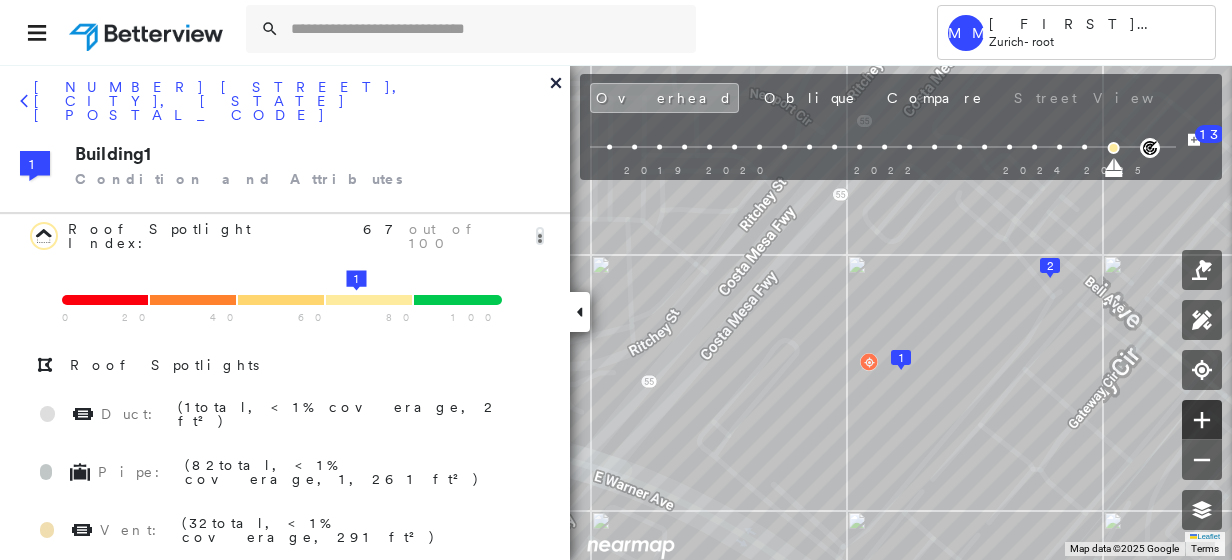 click 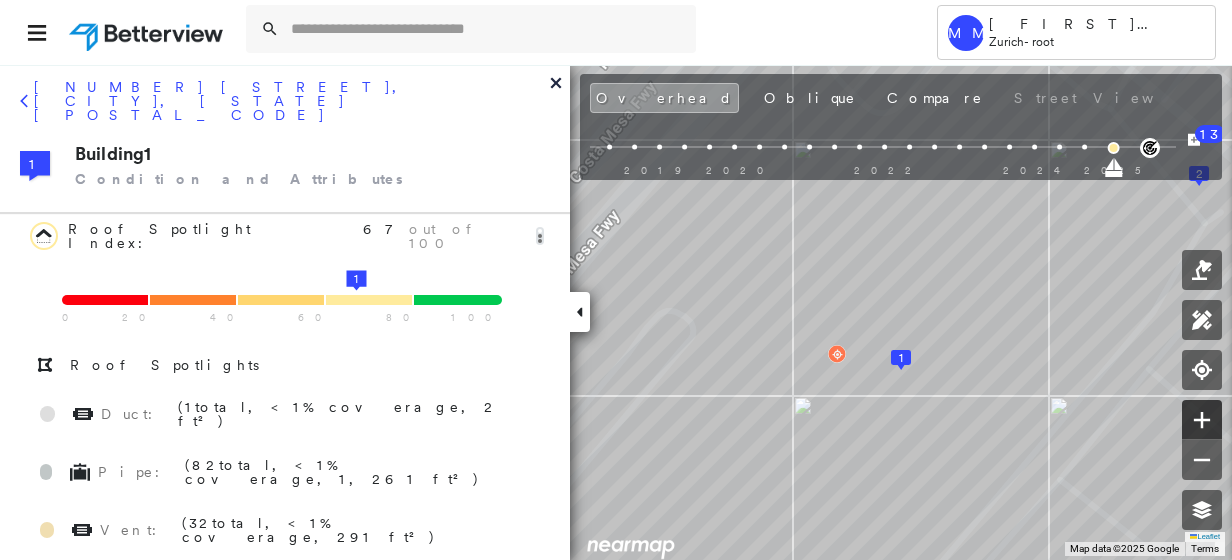 click 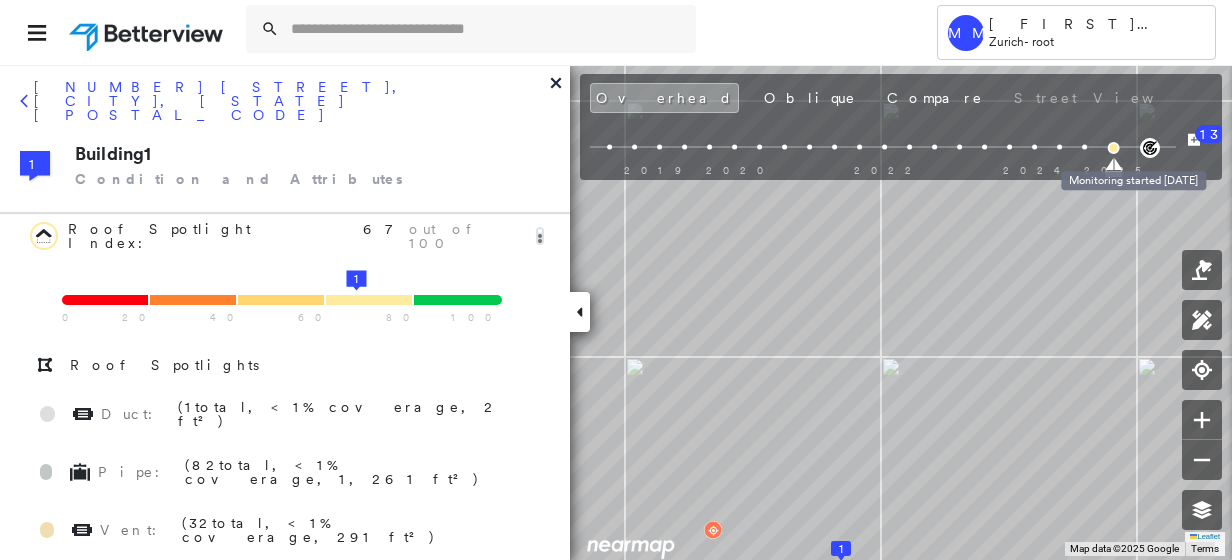 click 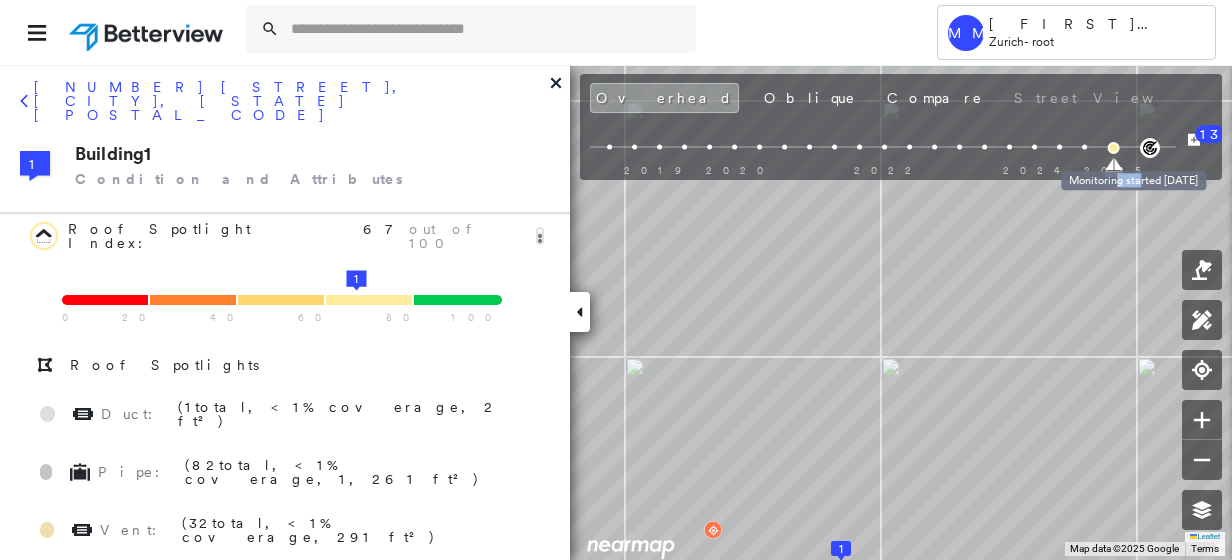 drag, startPoint x: 1116, startPoint y: 167, endPoint x: 1138, endPoint y: 173, distance: 22.803509 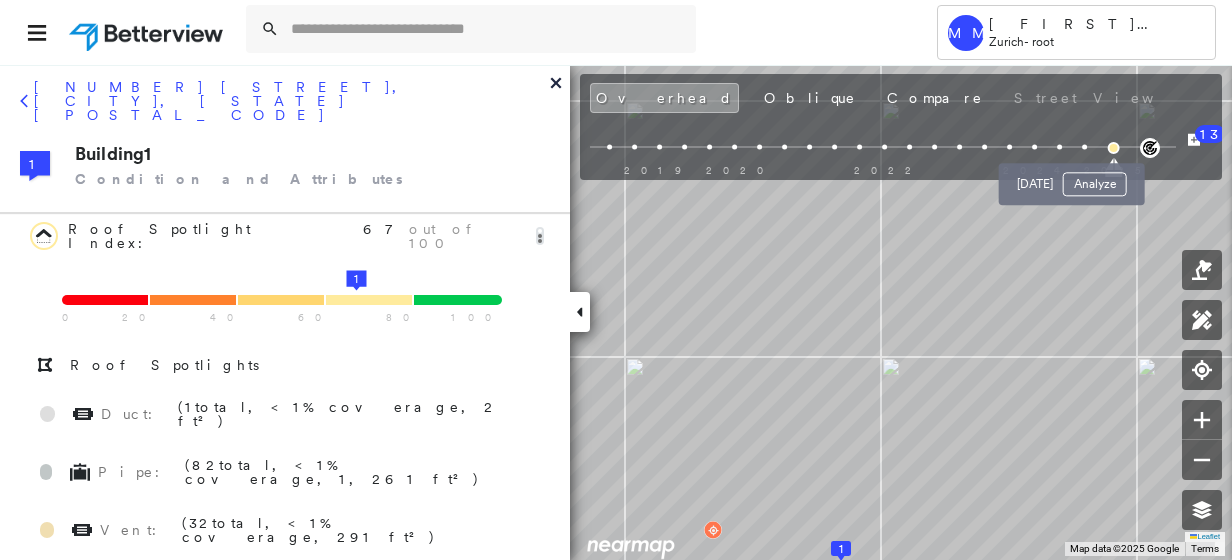 drag, startPoint x: 1138, startPoint y: 173, endPoint x: 1079, endPoint y: 150, distance: 63.324562 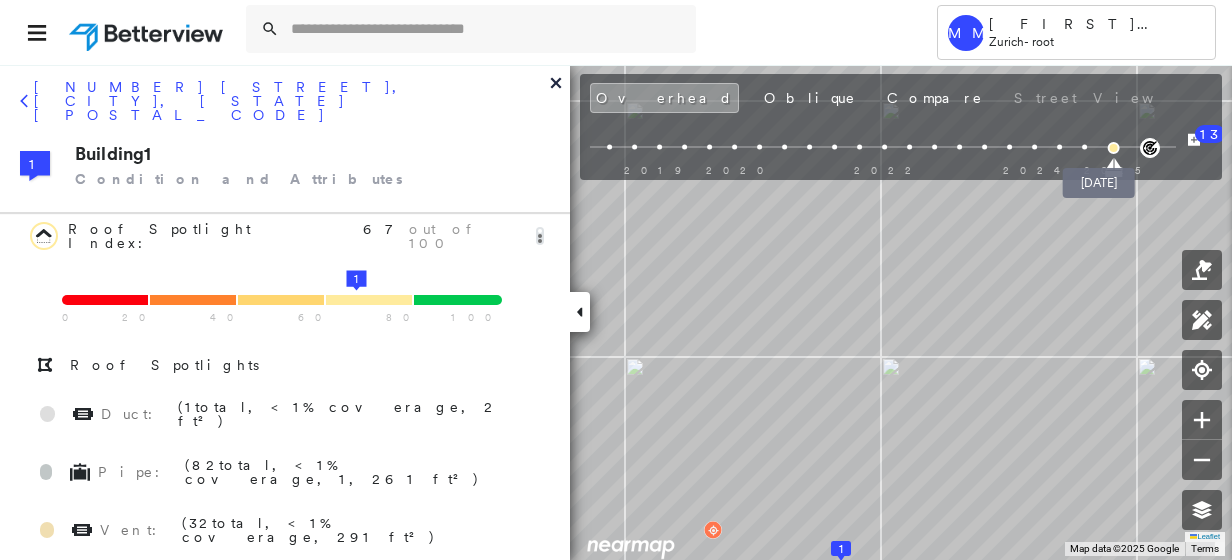 click at bounding box center (1113, 148) 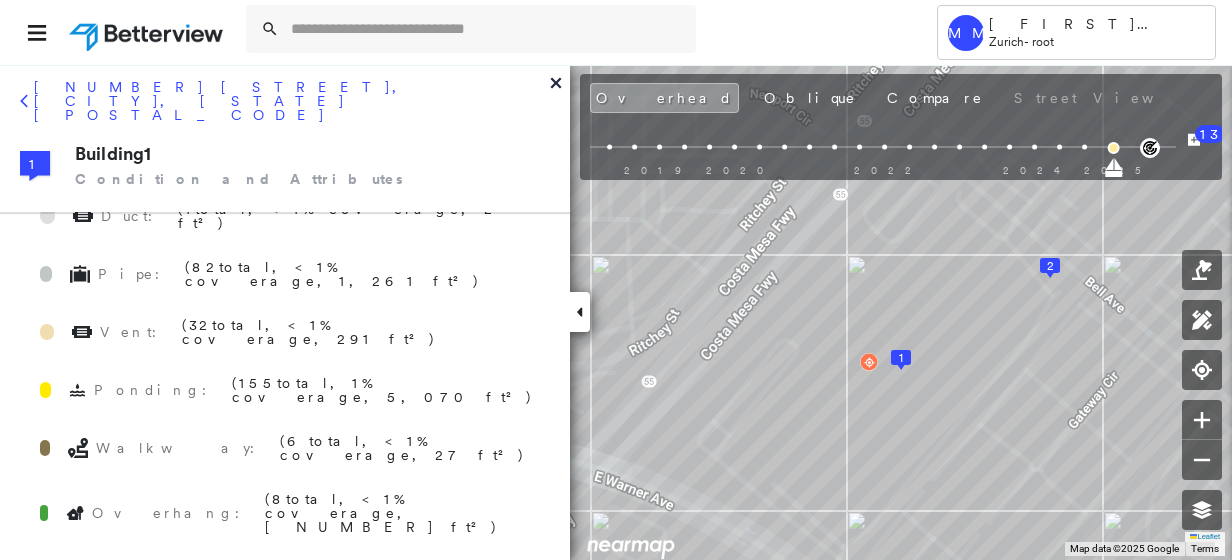 scroll, scrollTop: 200, scrollLeft: 0, axis: vertical 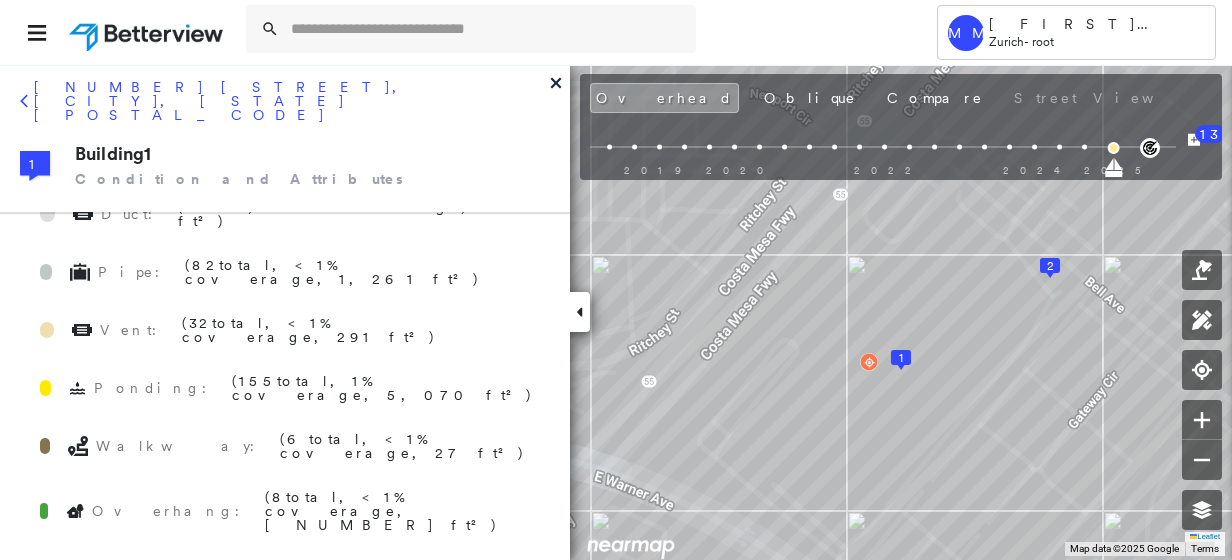 click at bounding box center [580, 312] 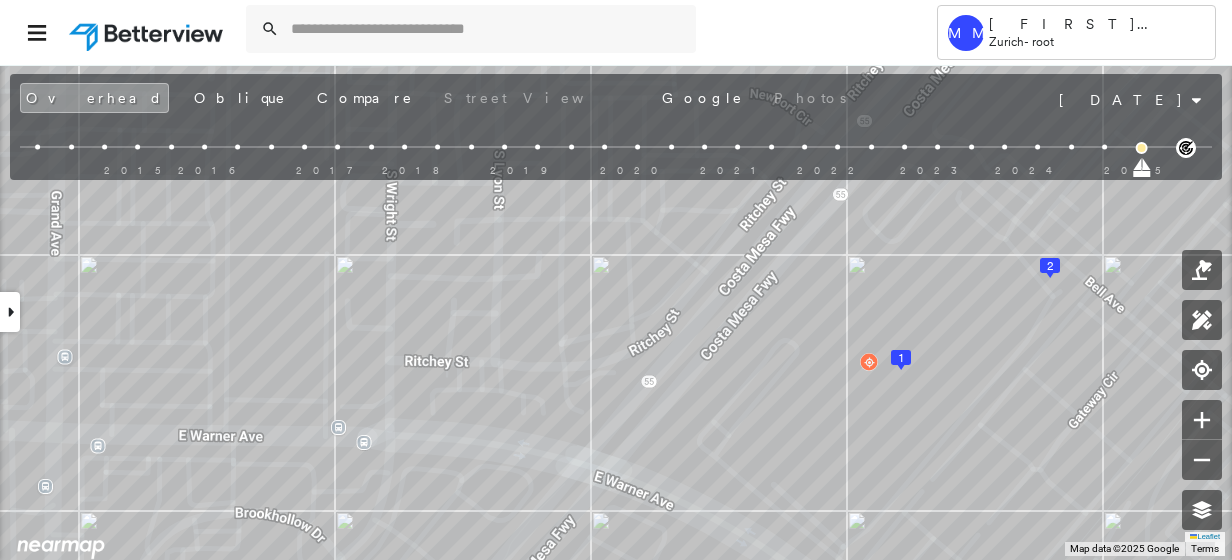 click at bounding box center (10, 312) 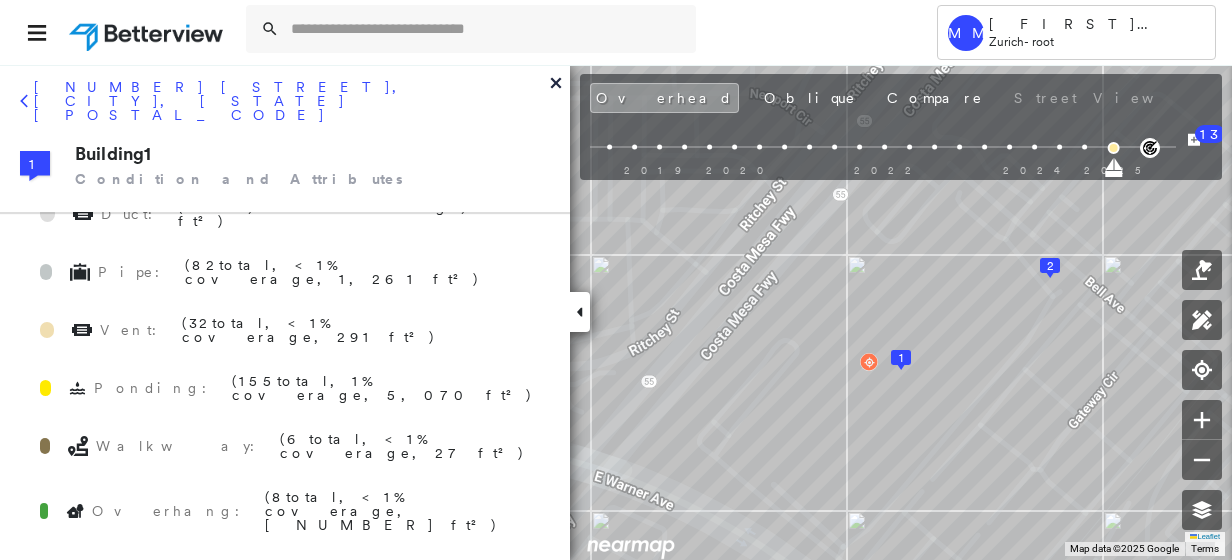 scroll, scrollTop: 0, scrollLeft: 0, axis: both 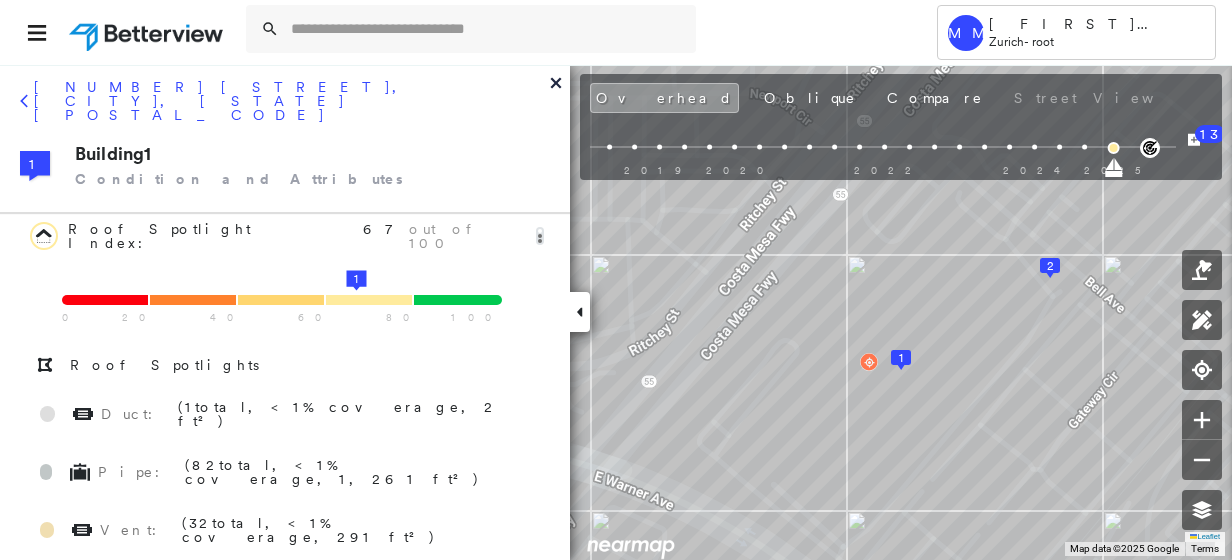 click on "20" at bounding box center (106, 300) 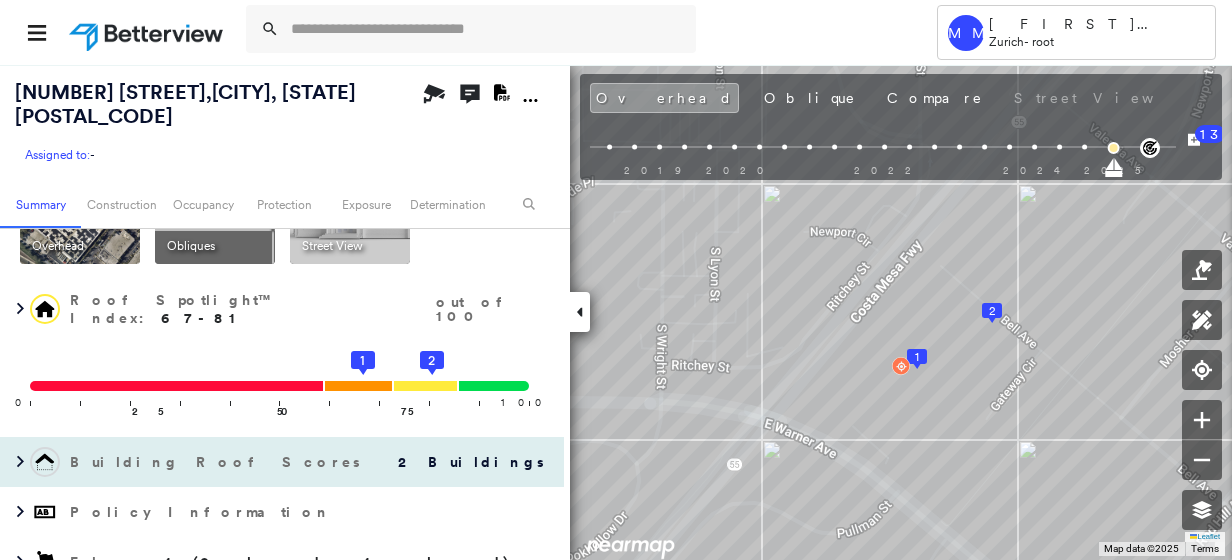 click on "2 Buildings" at bounding box center (471, 462) 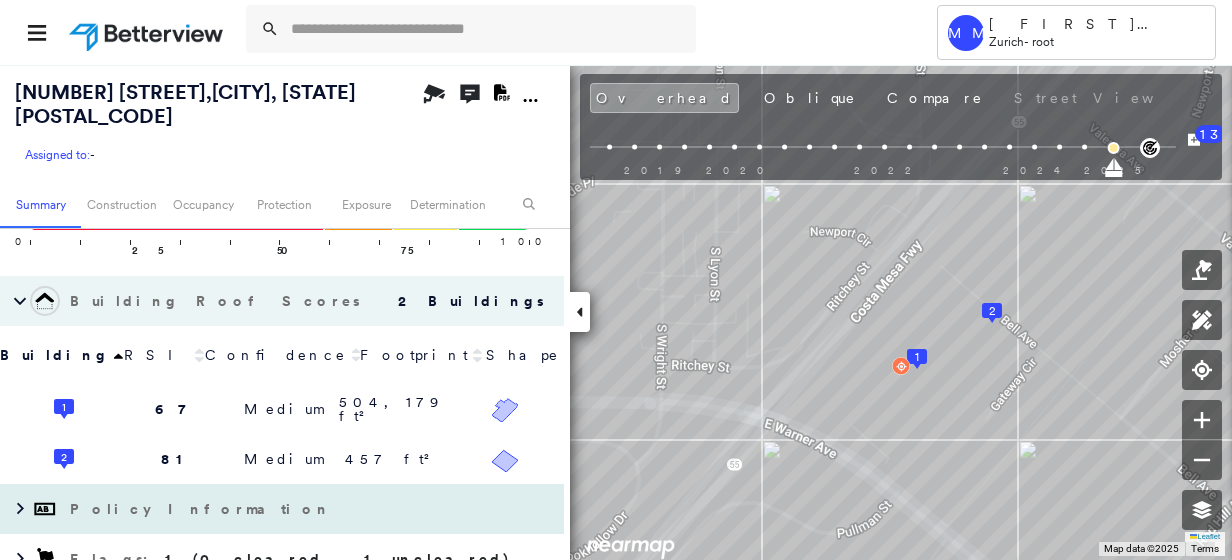 scroll, scrollTop: 300, scrollLeft: 0, axis: vertical 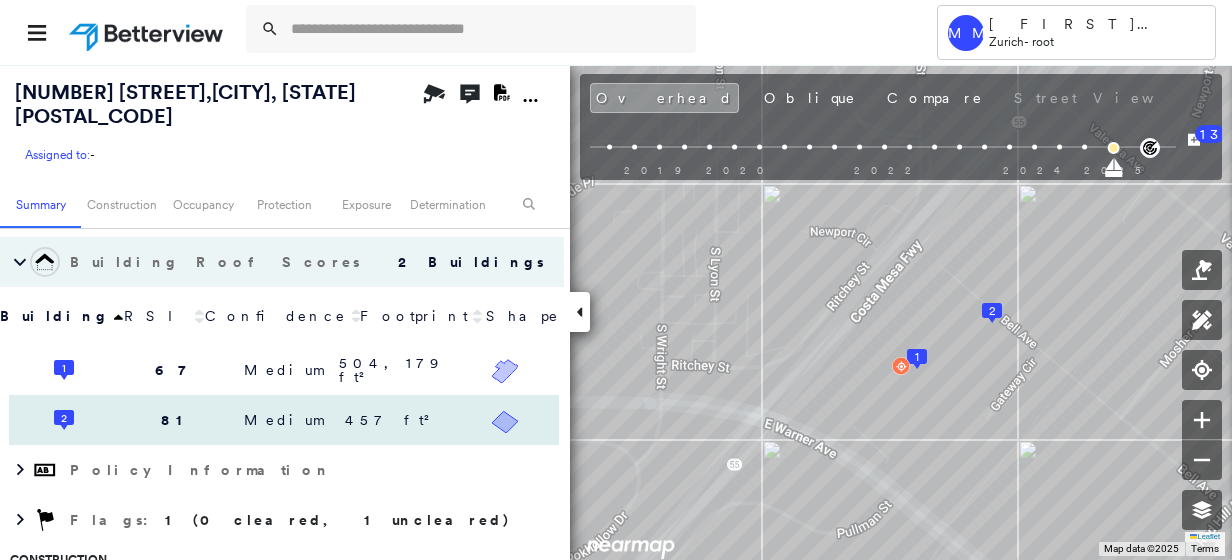 click on "Medium" at bounding box center (284, 420) 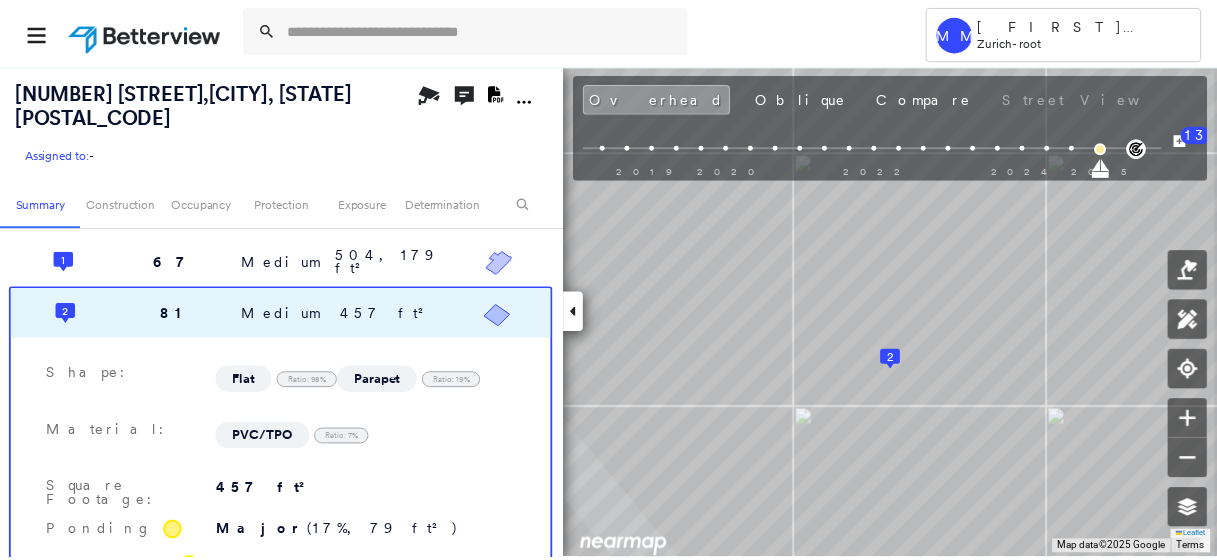 scroll, scrollTop: 400, scrollLeft: 0, axis: vertical 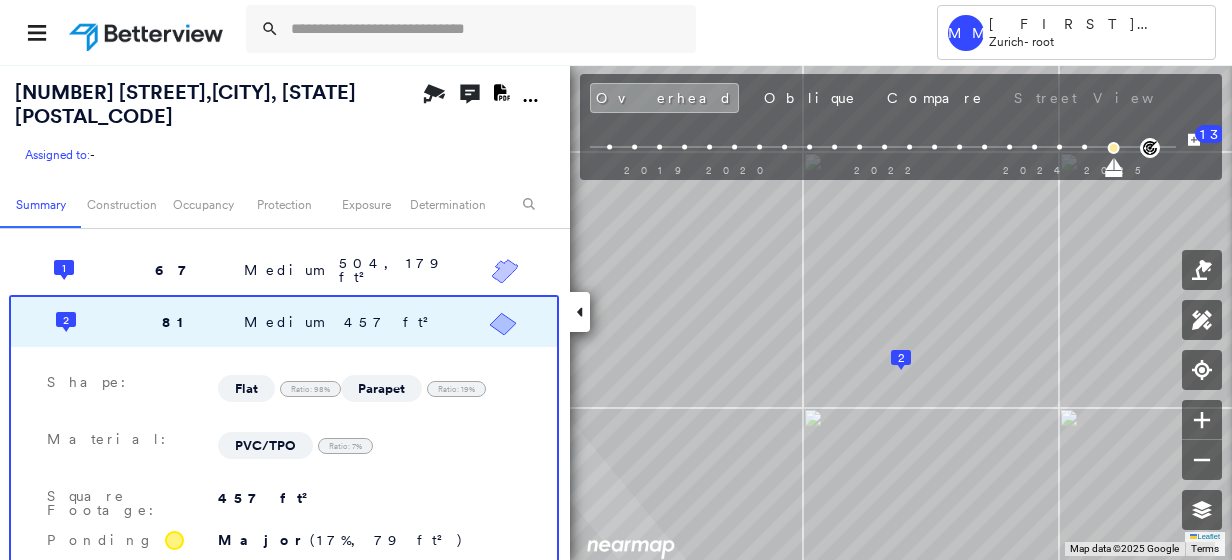 click at bounding box center [148, 32] 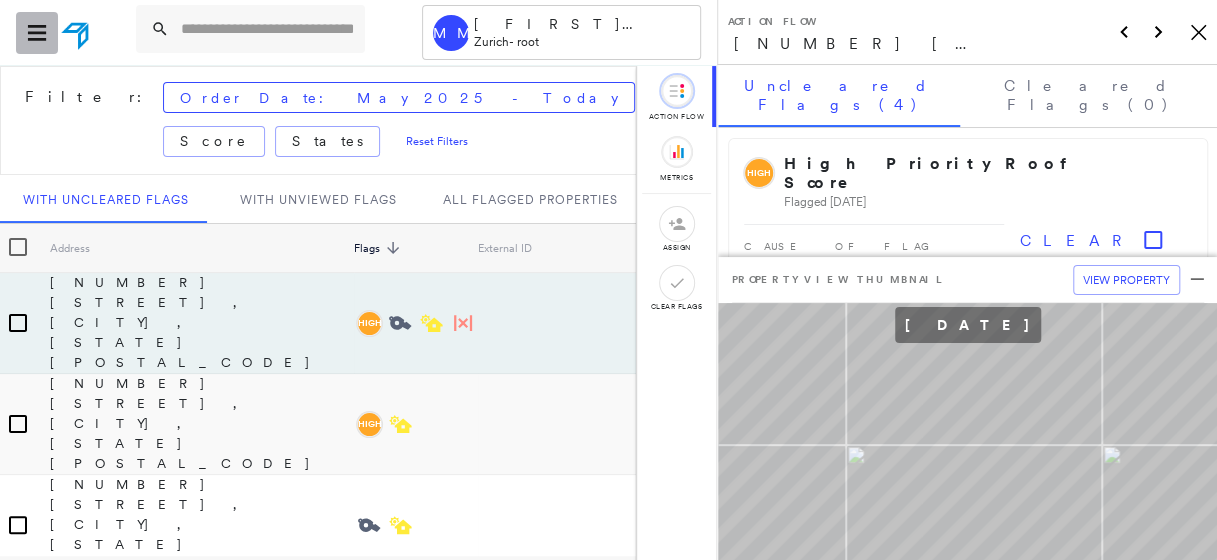 click at bounding box center [37, 33] 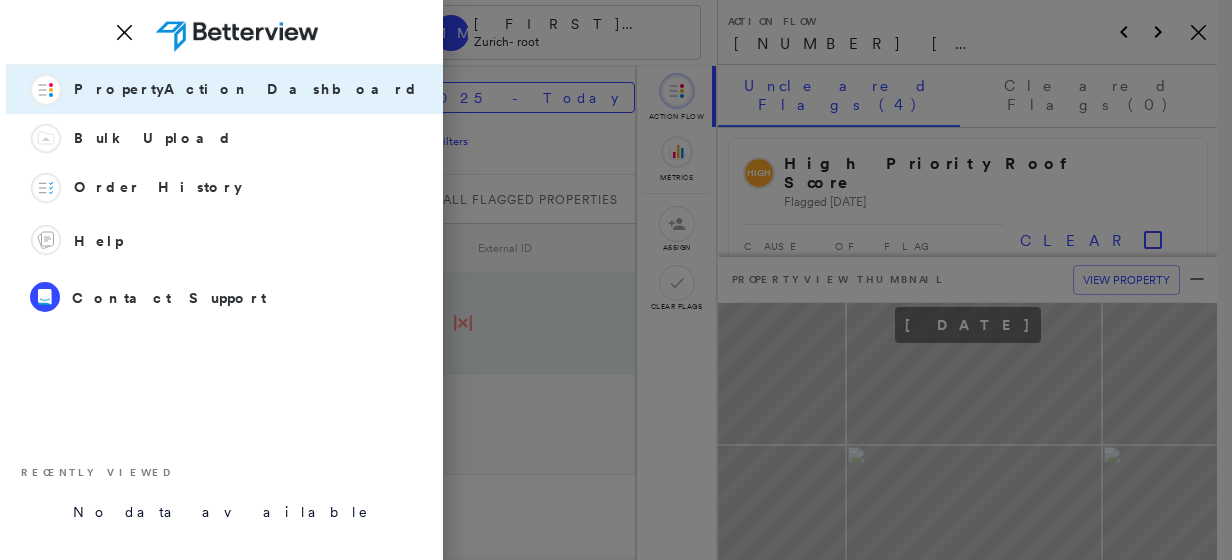 click at bounding box center [616, 280] 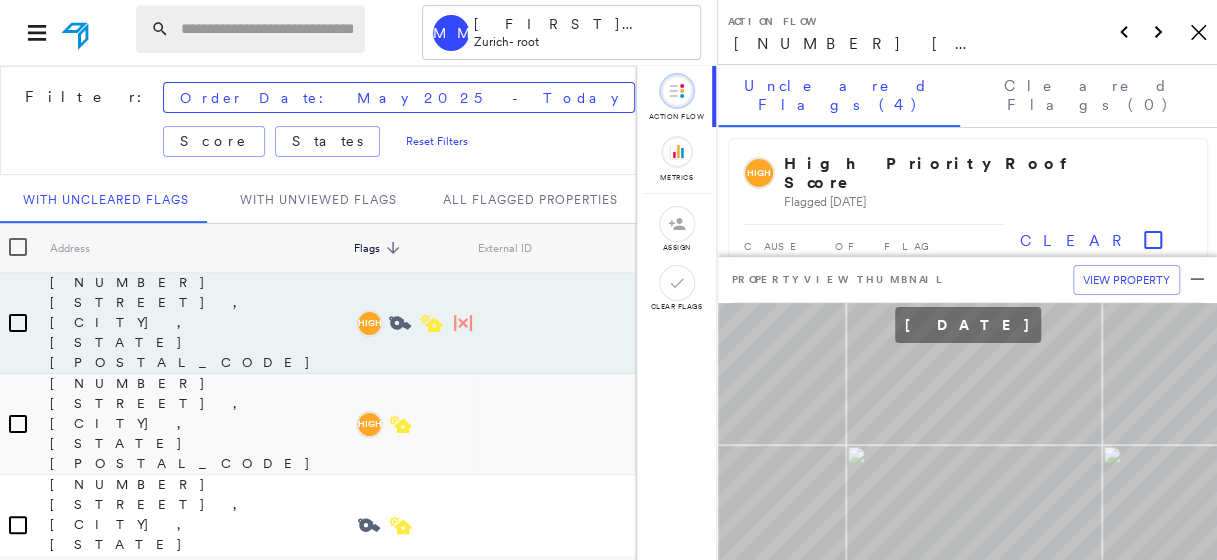 click at bounding box center (267, 29) 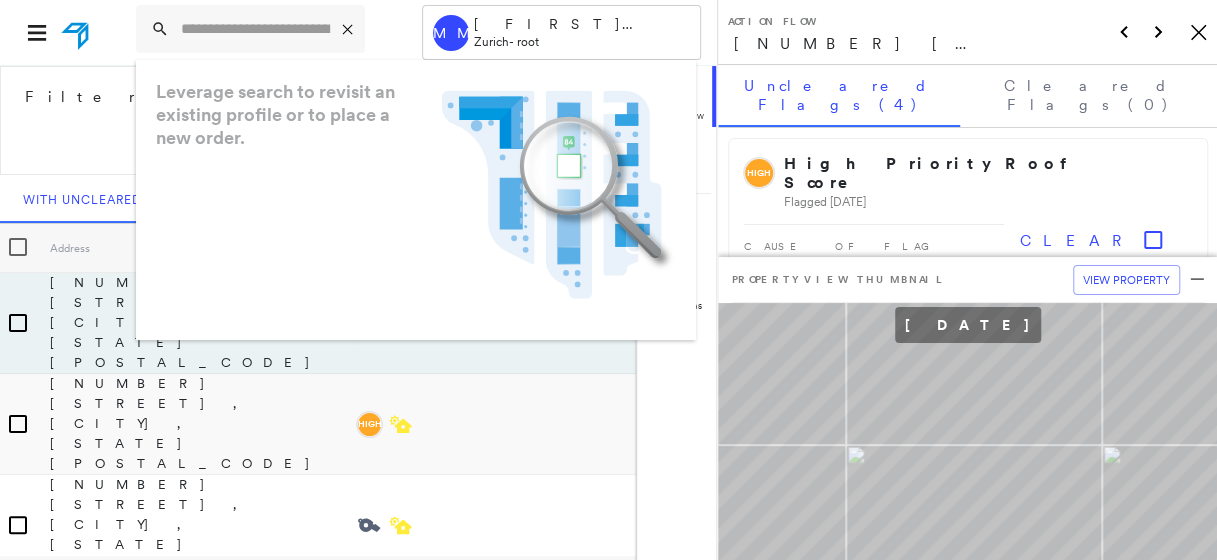 click 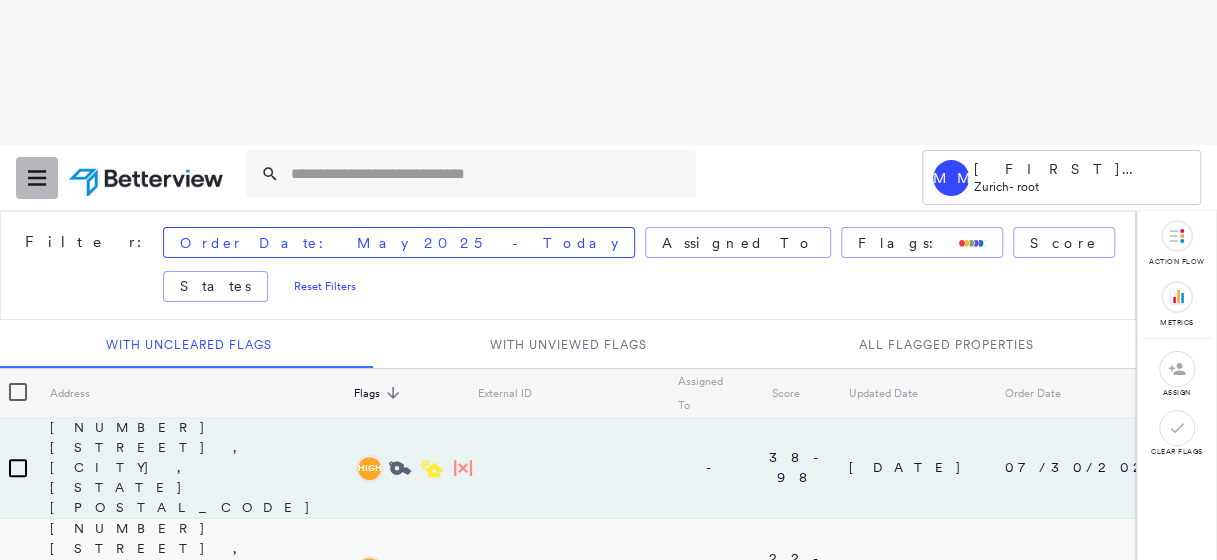 click at bounding box center (37, 178) 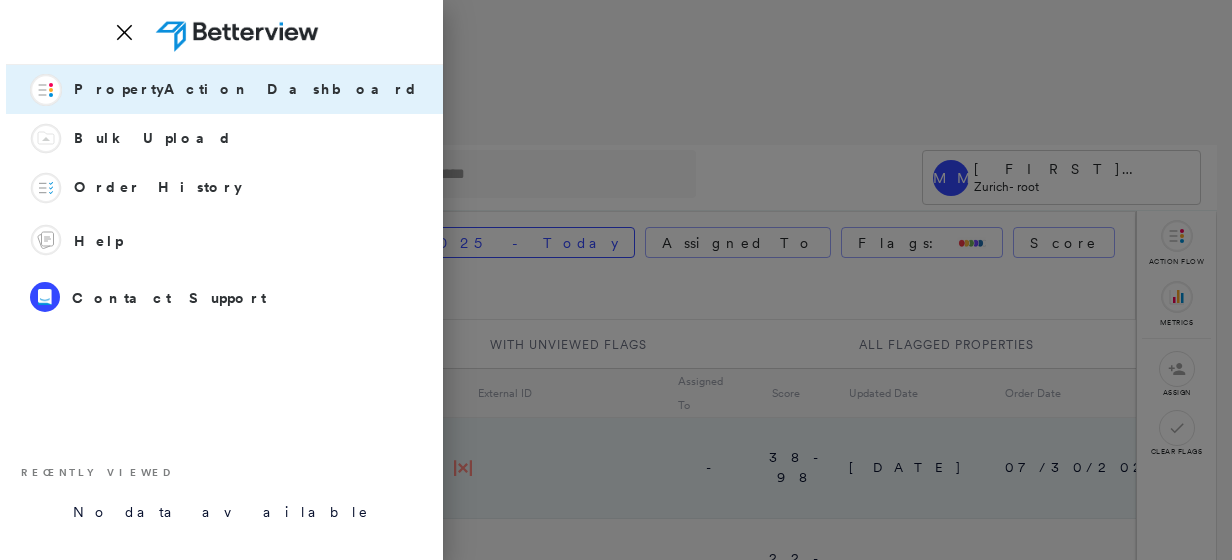 click at bounding box center [616, 280] 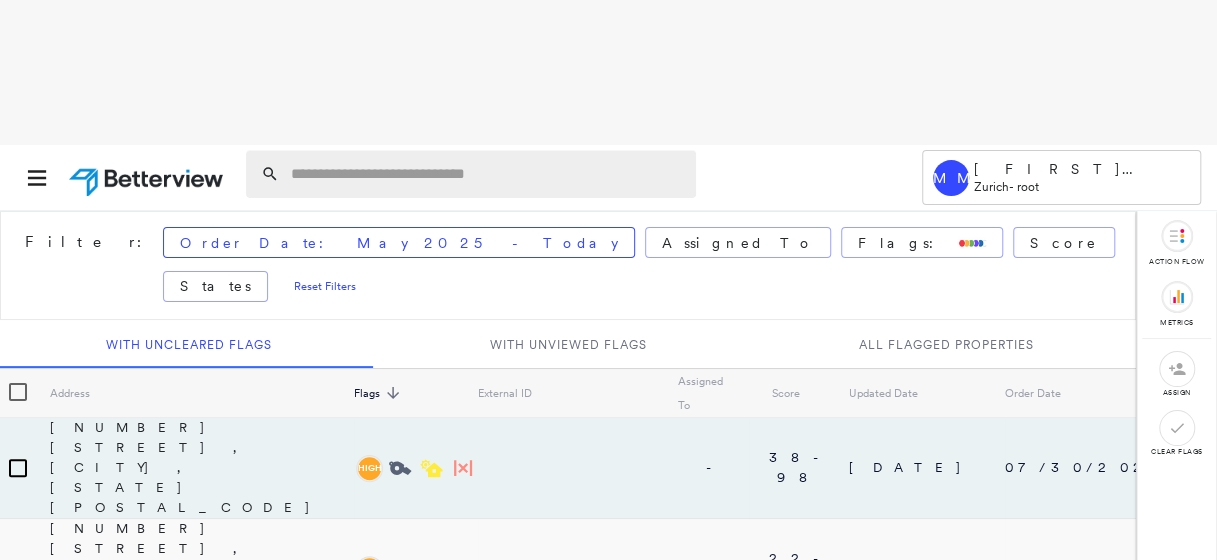 click at bounding box center (487, 174) 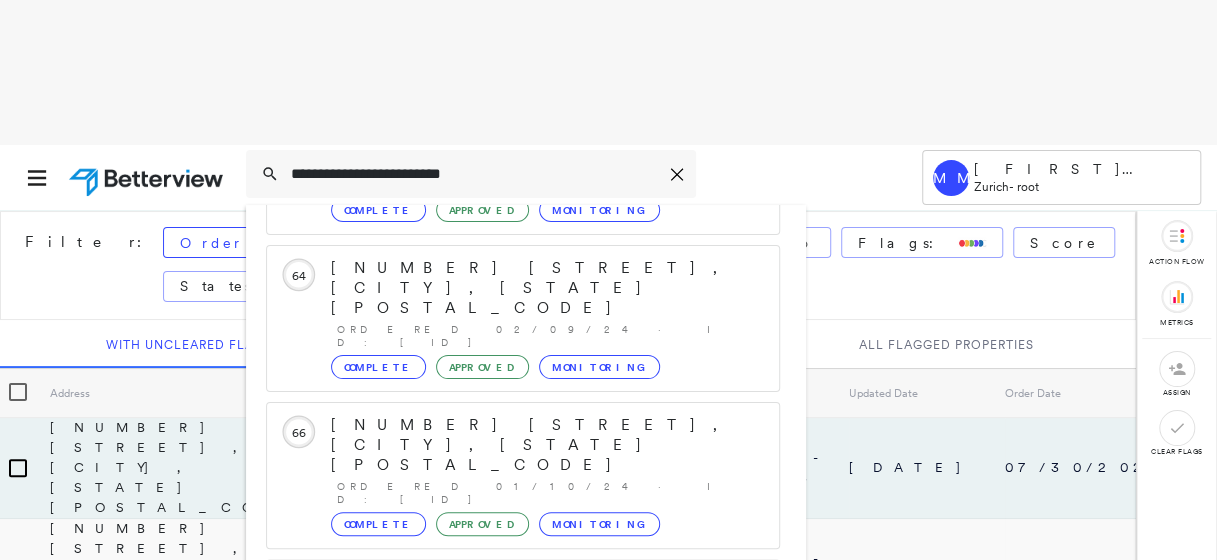 scroll, scrollTop: 206, scrollLeft: 0, axis: vertical 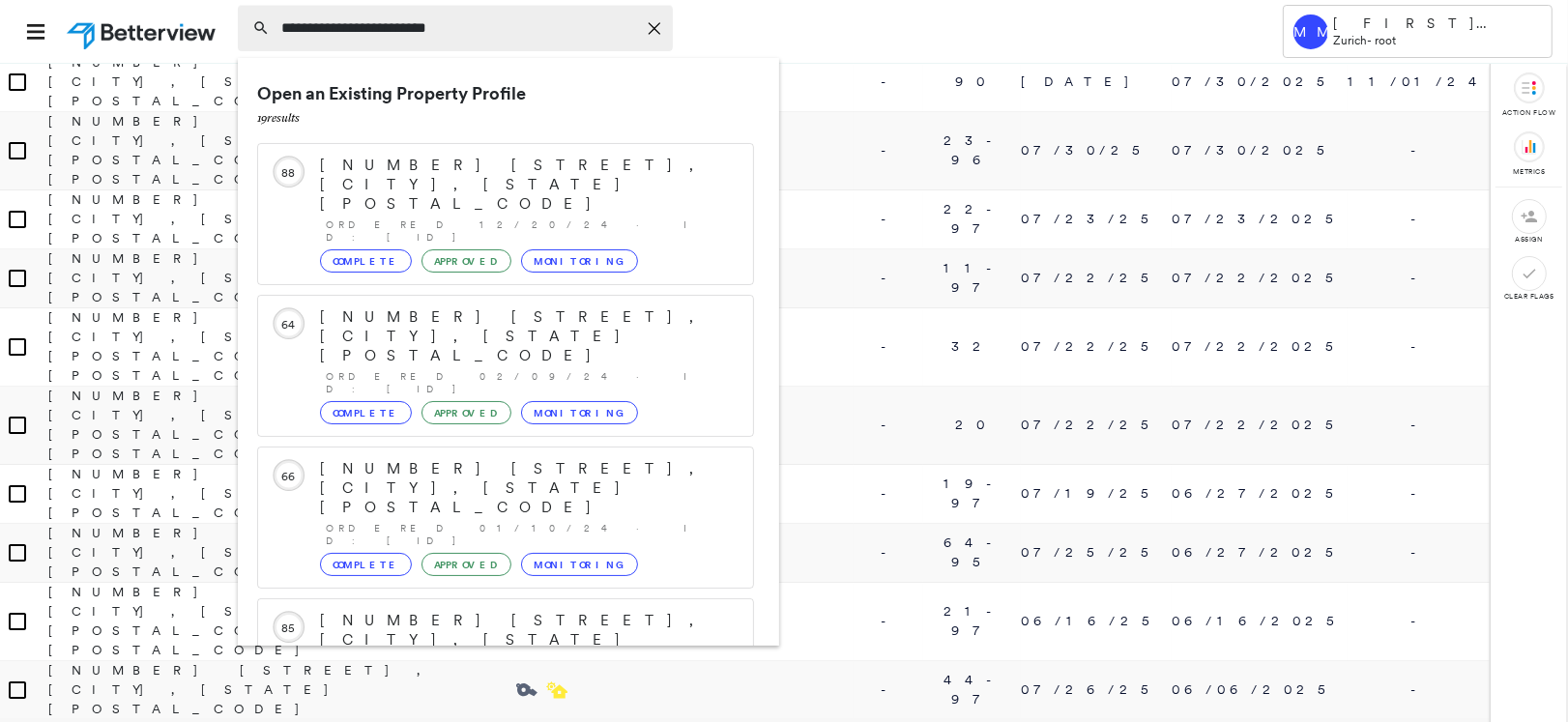 type on "**********" 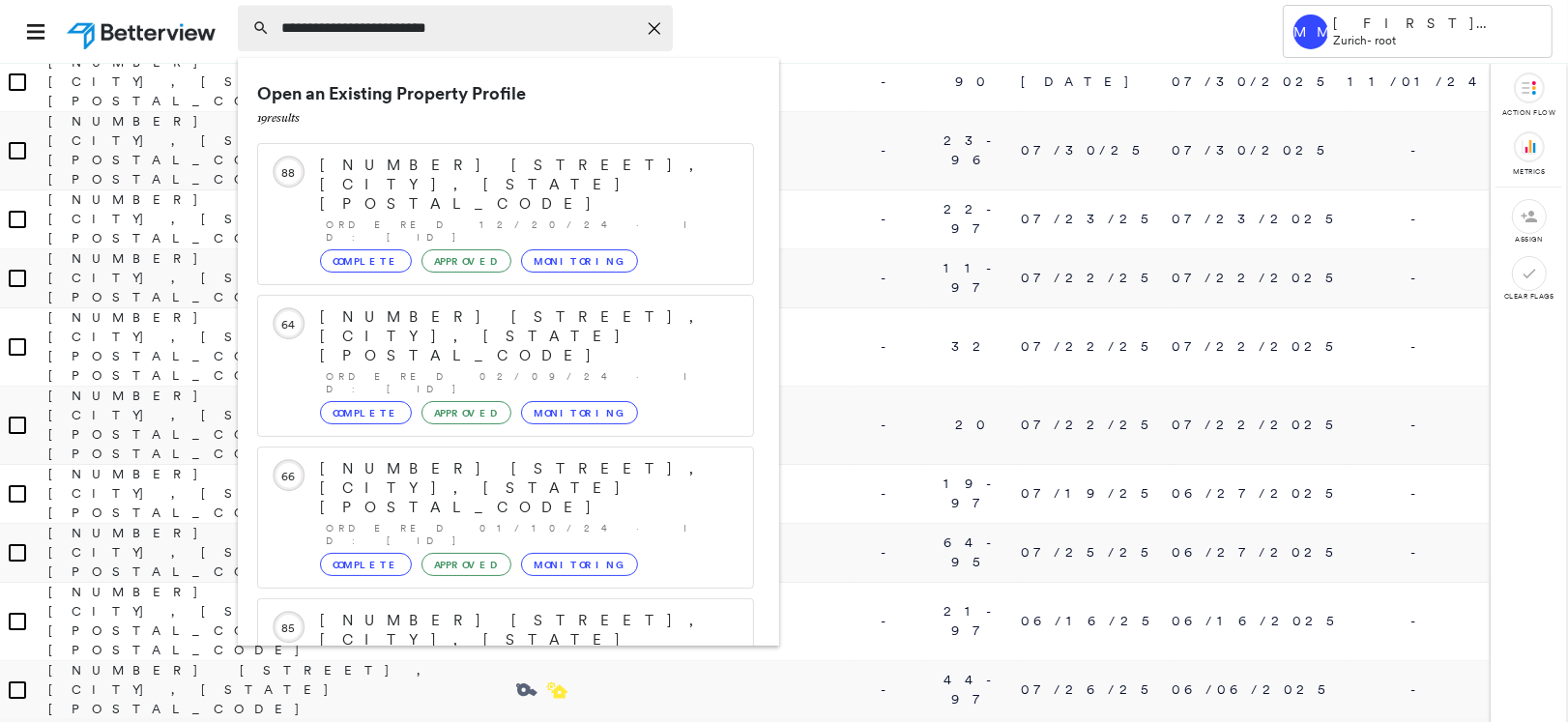 click on "**********" at bounding box center [455, 28] 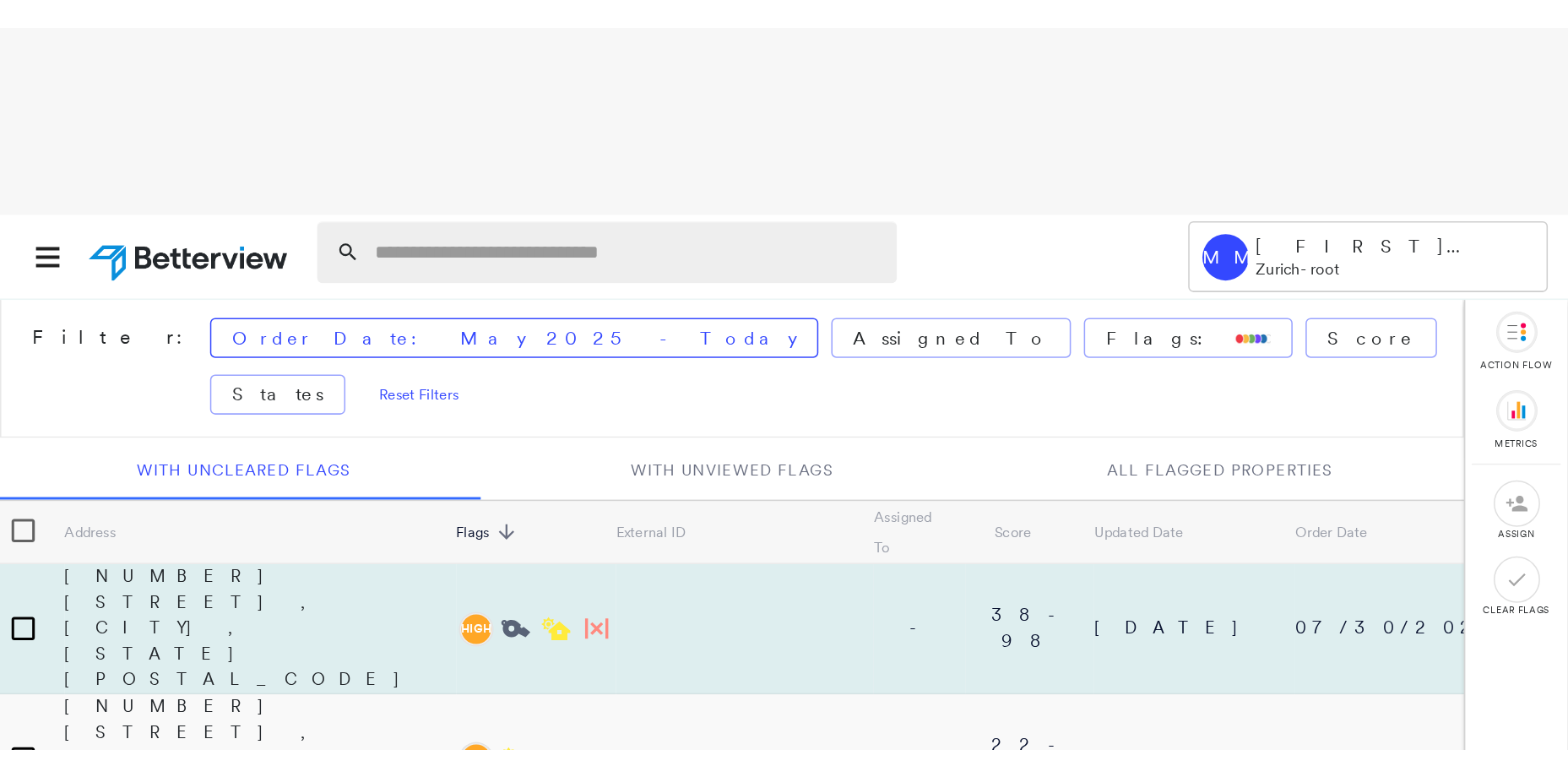 scroll, scrollTop: 0, scrollLeft: 0, axis: both 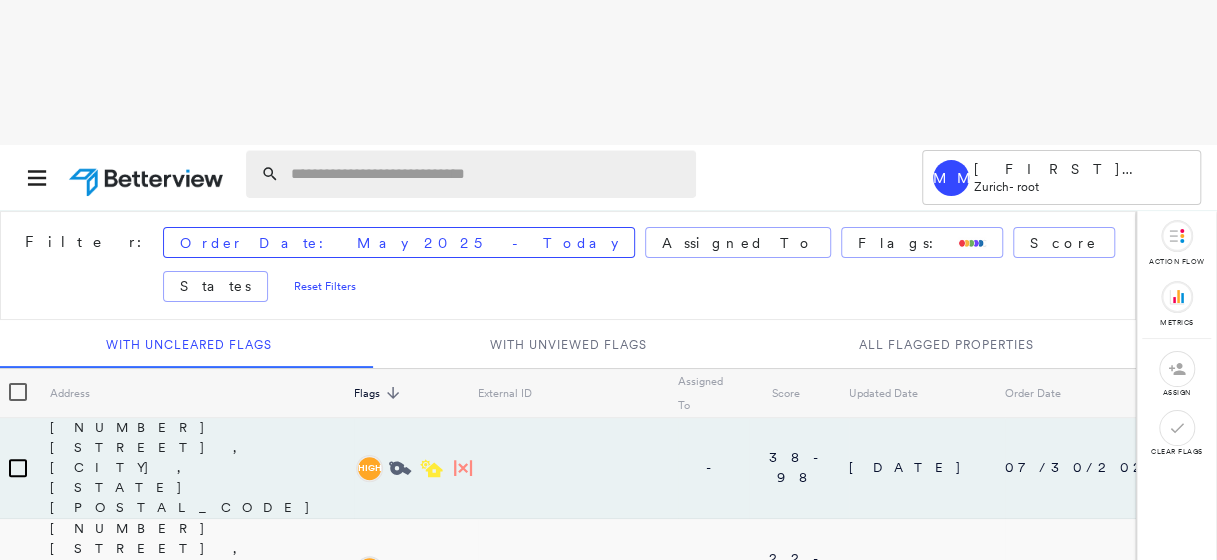 click at bounding box center [148, 177] 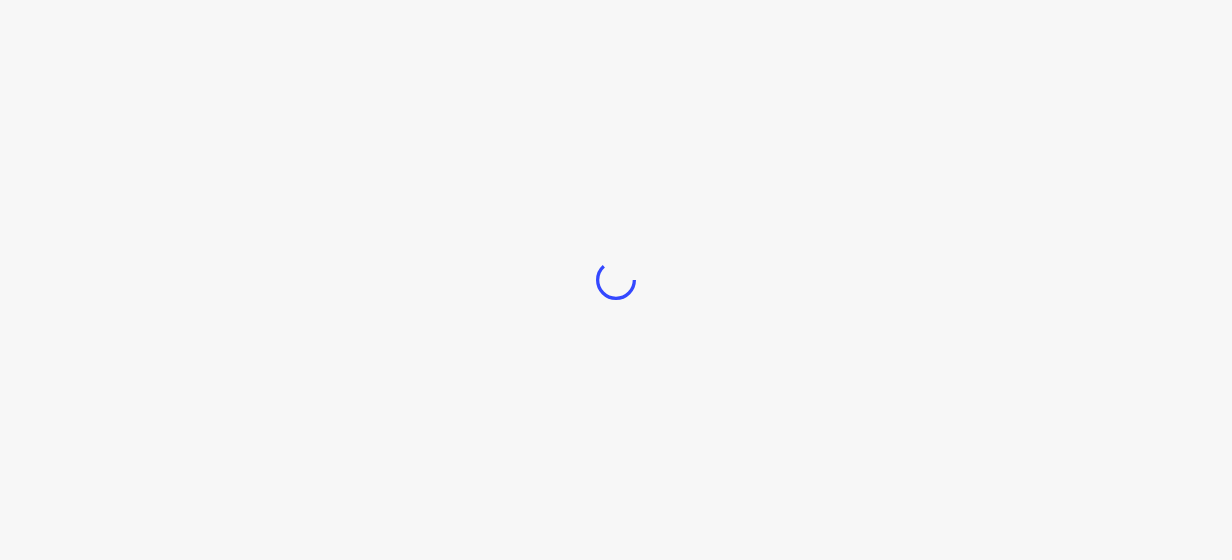 scroll, scrollTop: 0, scrollLeft: 0, axis: both 